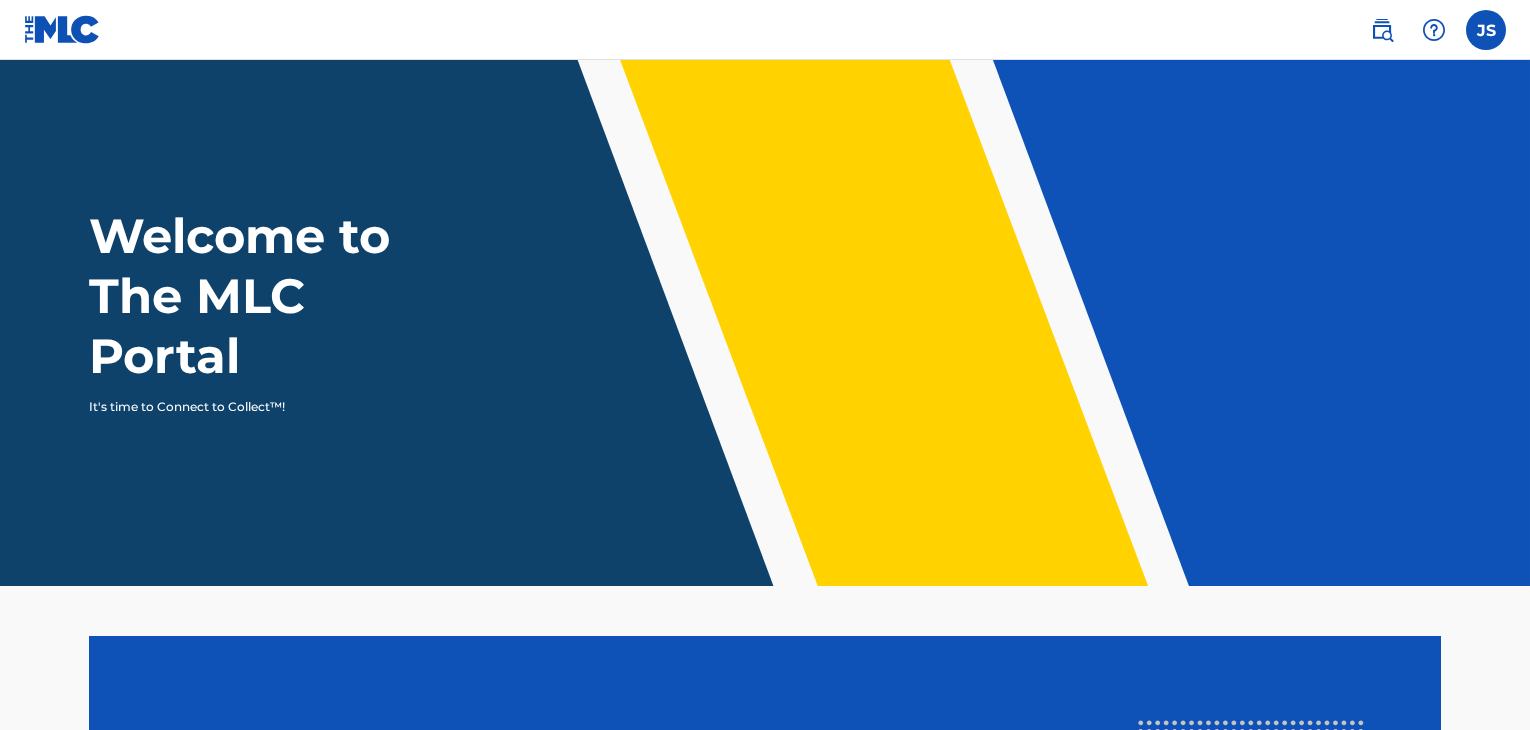 scroll, scrollTop: 0, scrollLeft: 0, axis: both 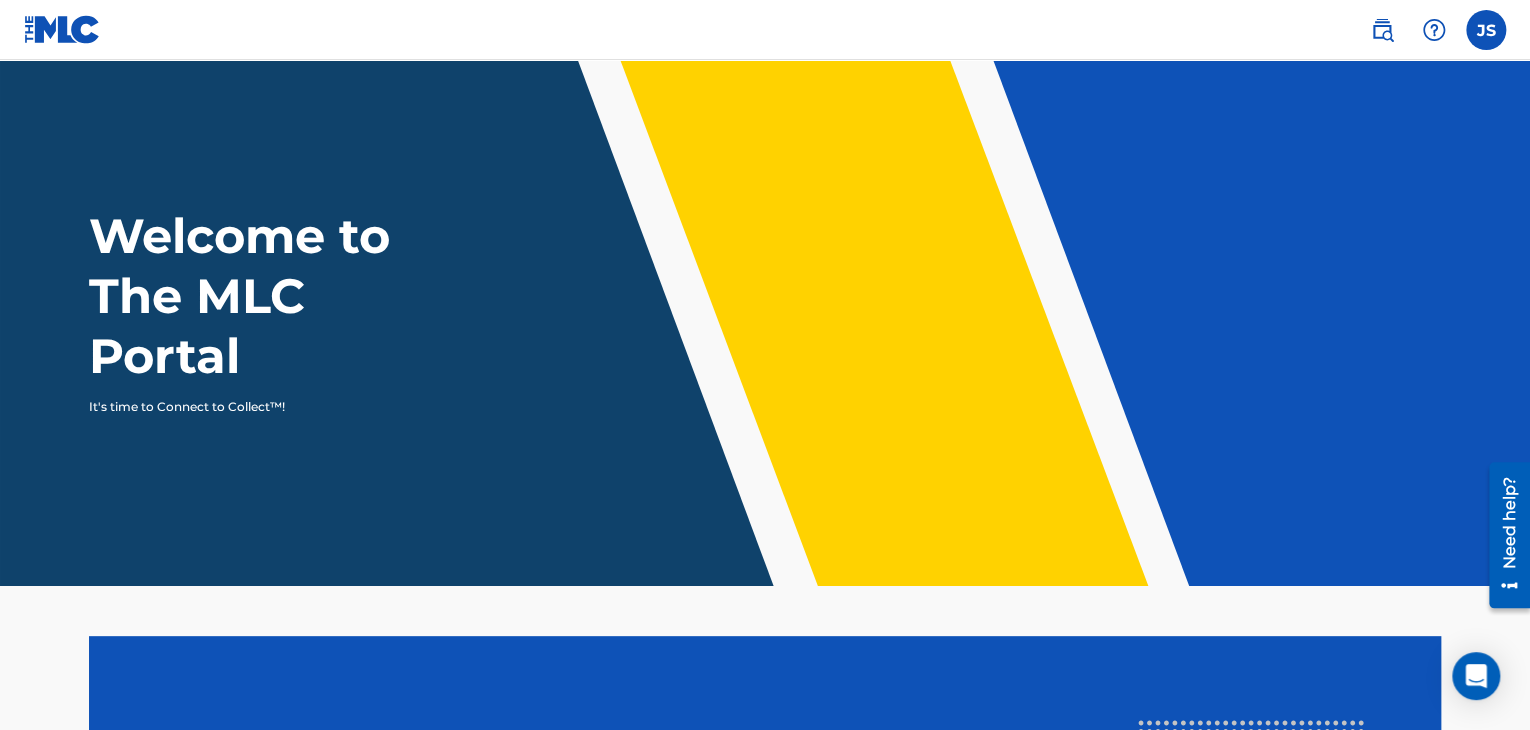 click at bounding box center (1486, 30) 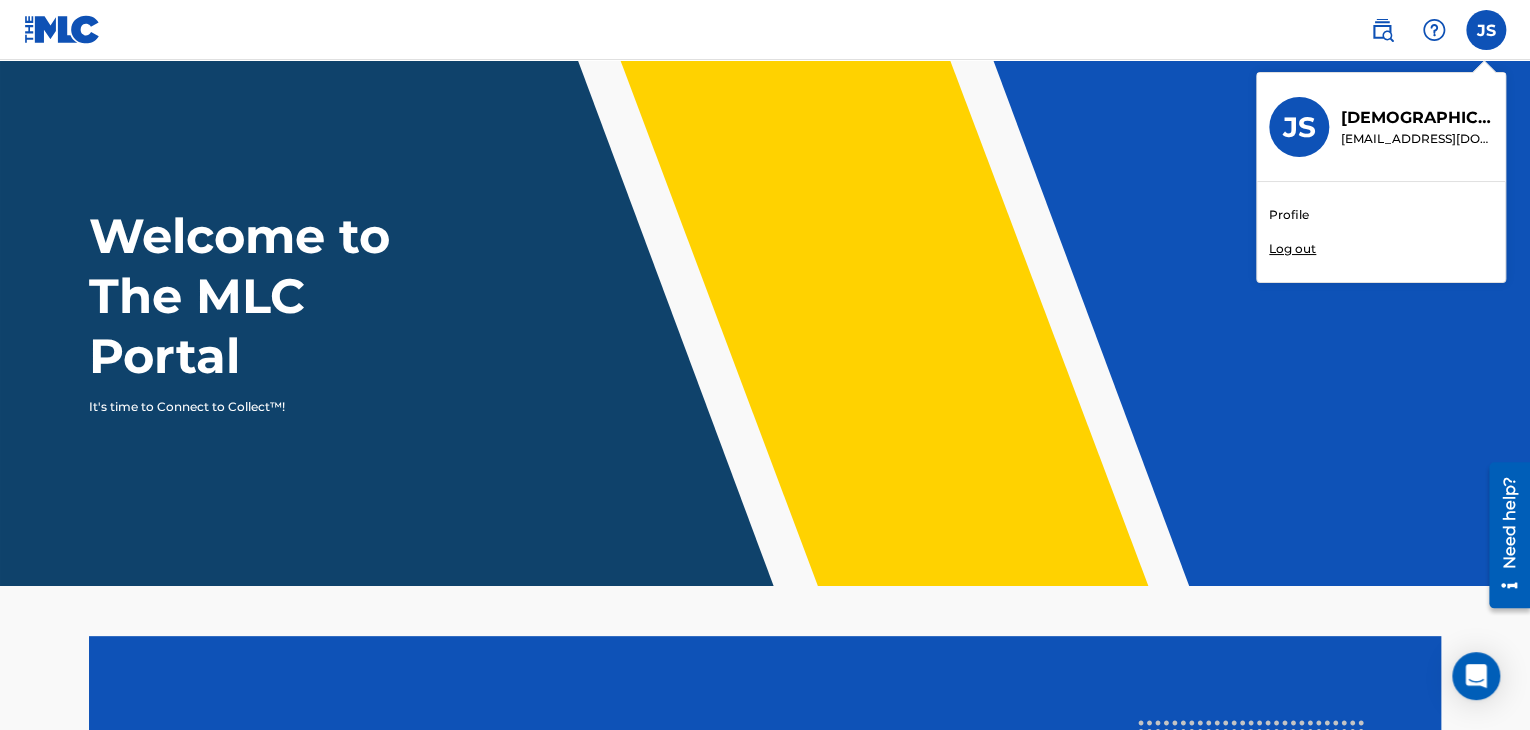 click on "Profile" at bounding box center (1289, 215) 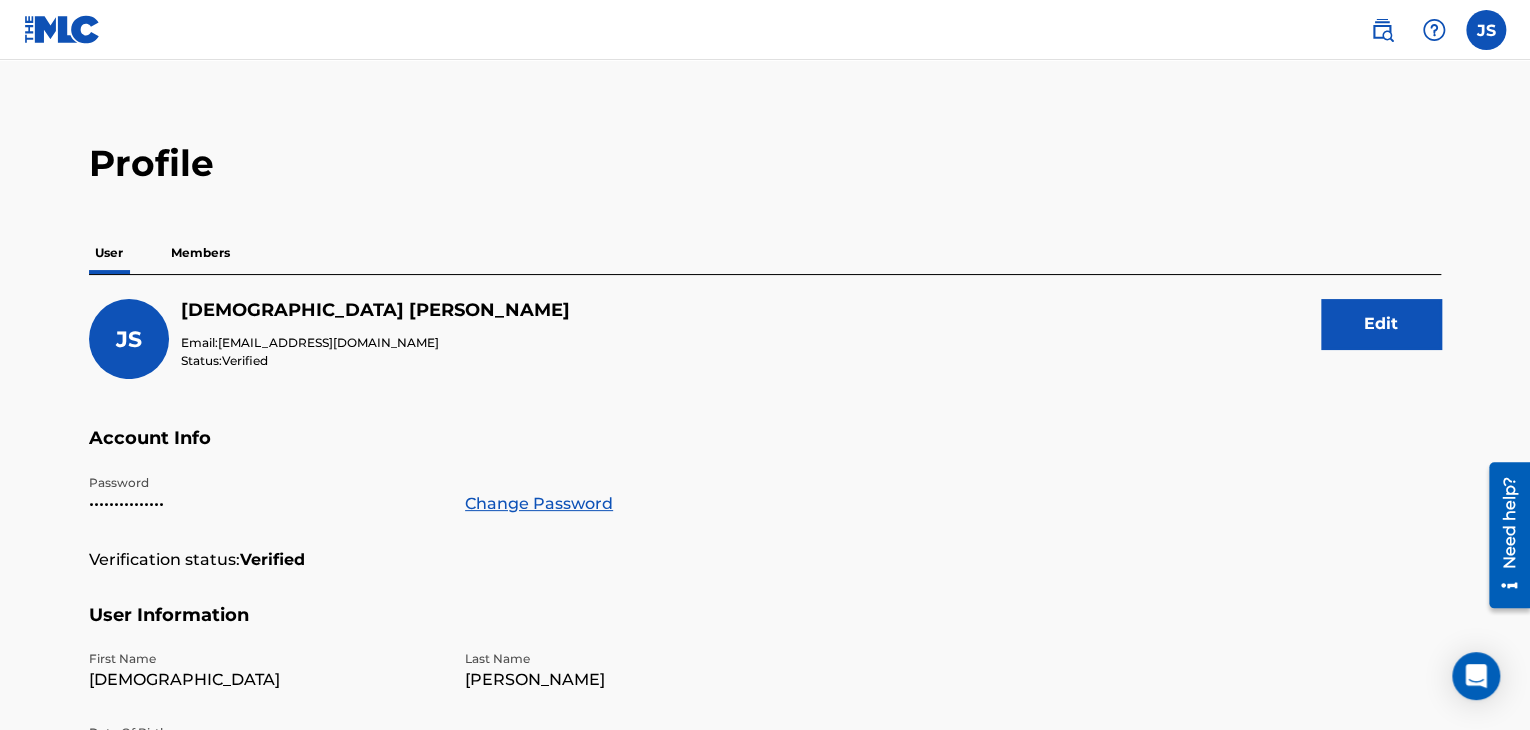 scroll, scrollTop: 0, scrollLeft: 0, axis: both 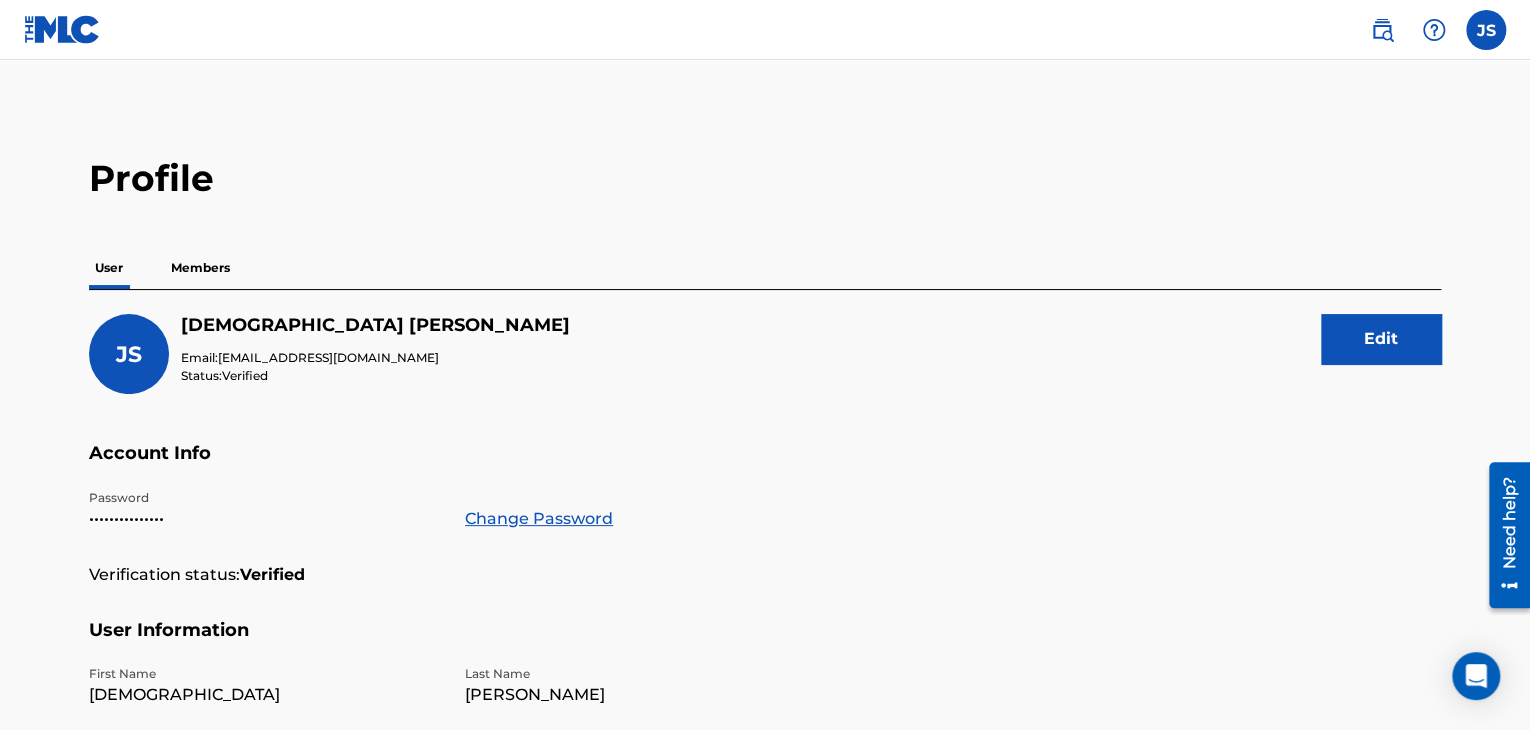 click at bounding box center (1382, 30) 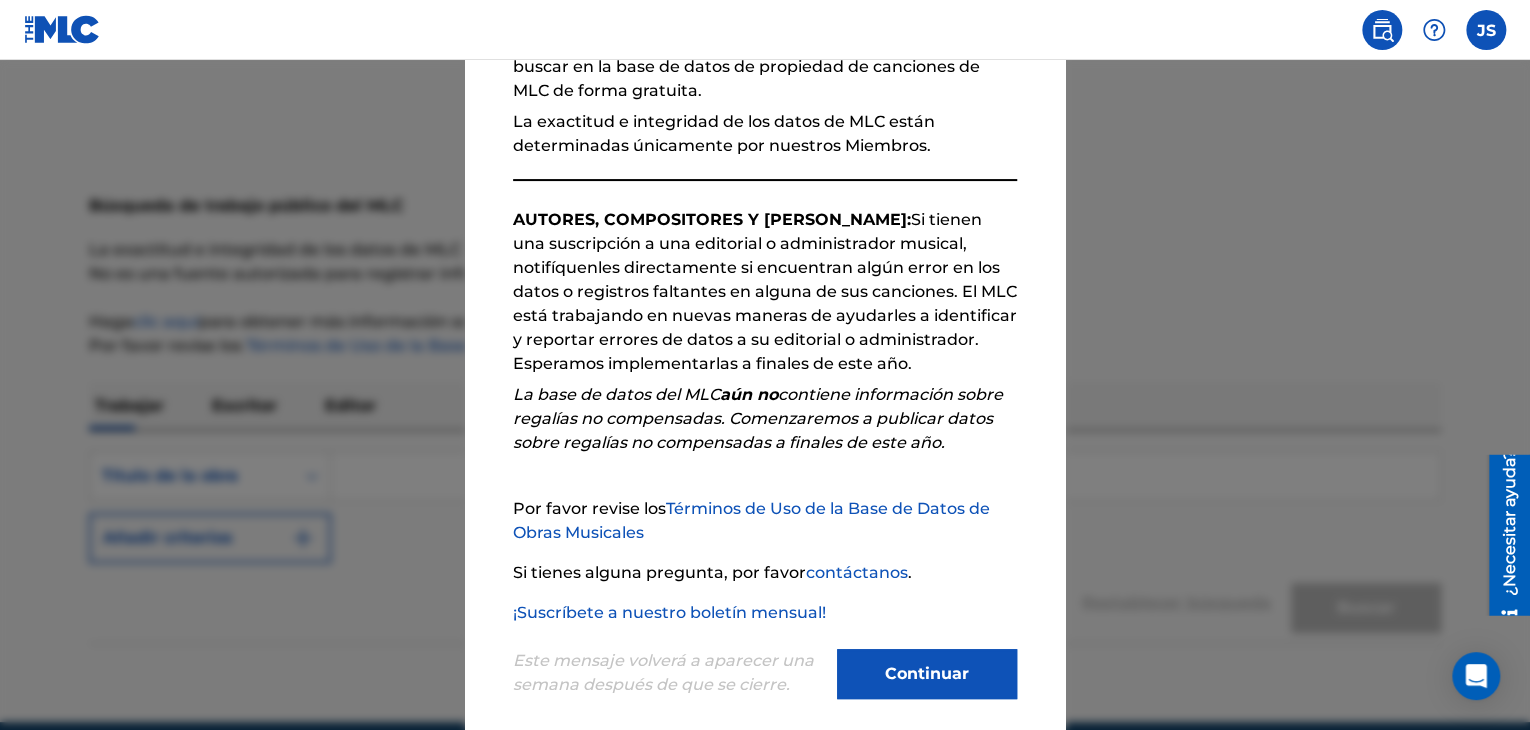 scroll, scrollTop: 222, scrollLeft: 0, axis: vertical 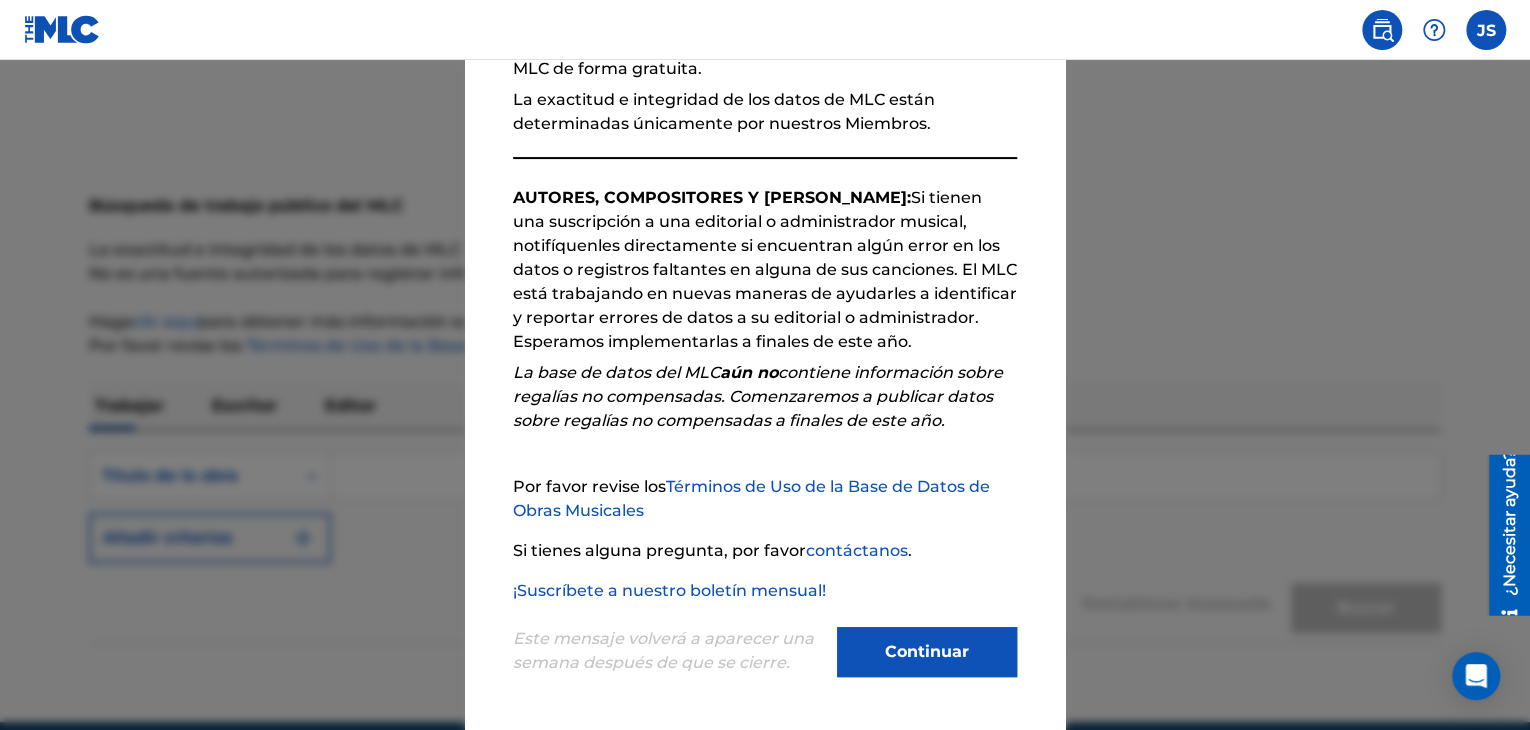 click on "Continuar" at bounding box center [927, 651] 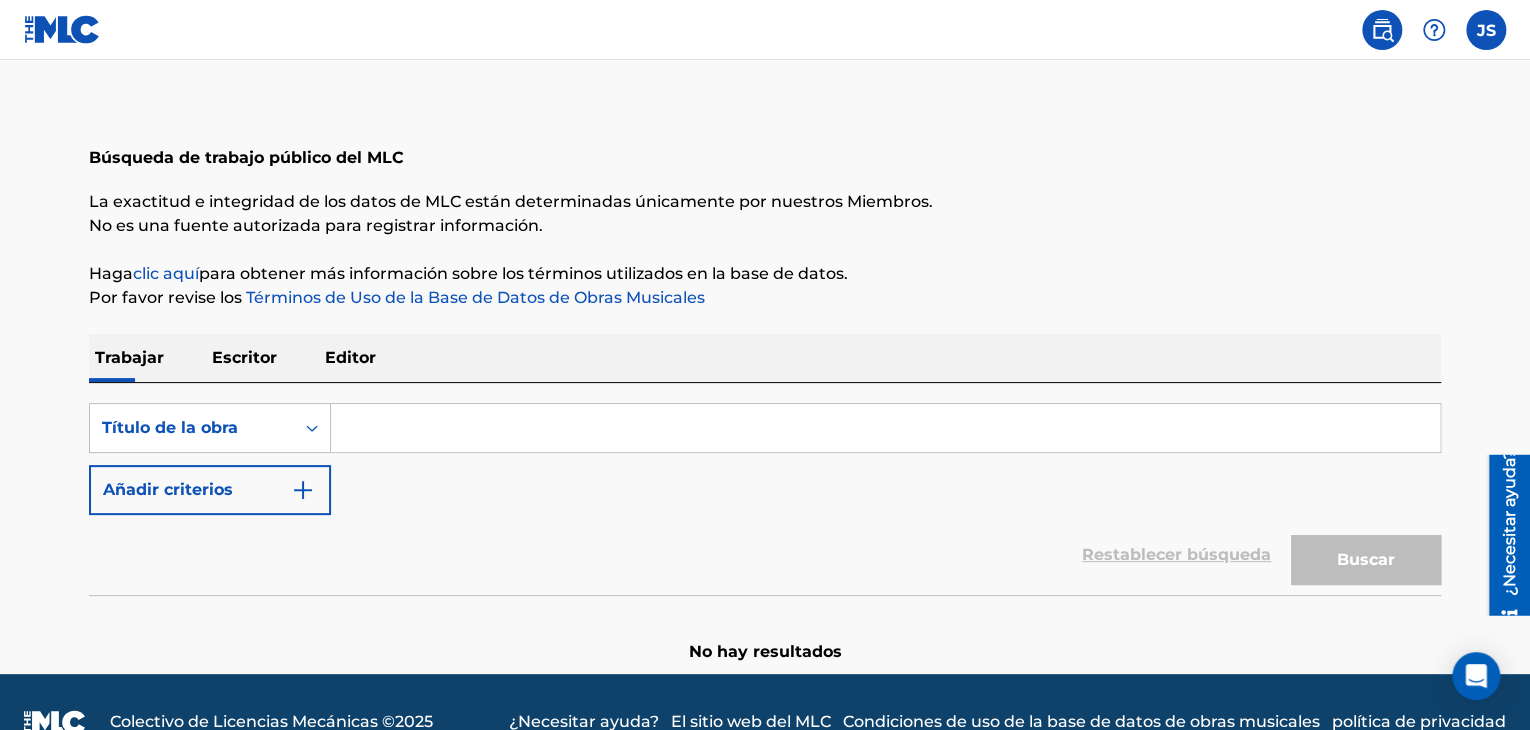 scroll, scrollTop: 88, scrollLeft: 0, axis: vertical 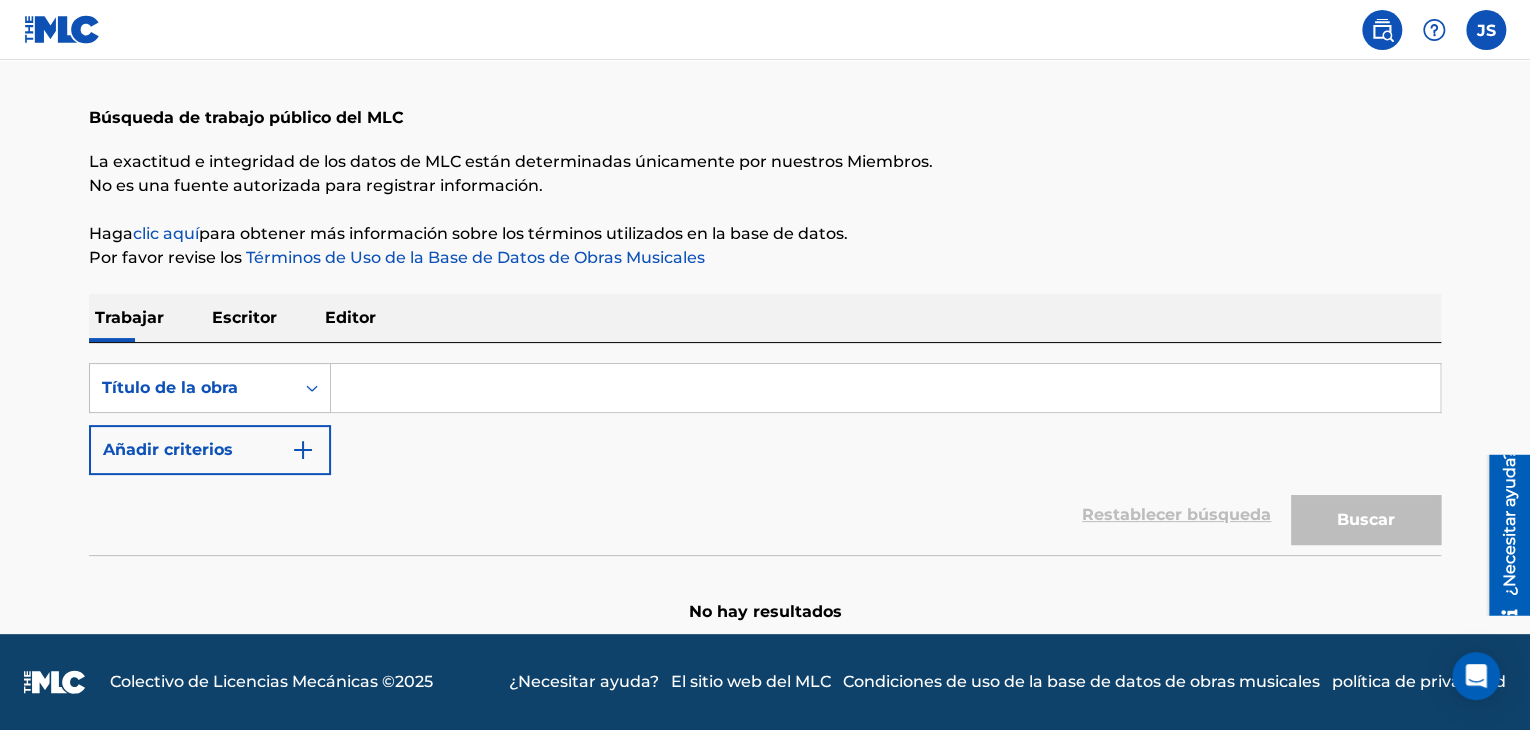 click at bounding box center (885, 388) 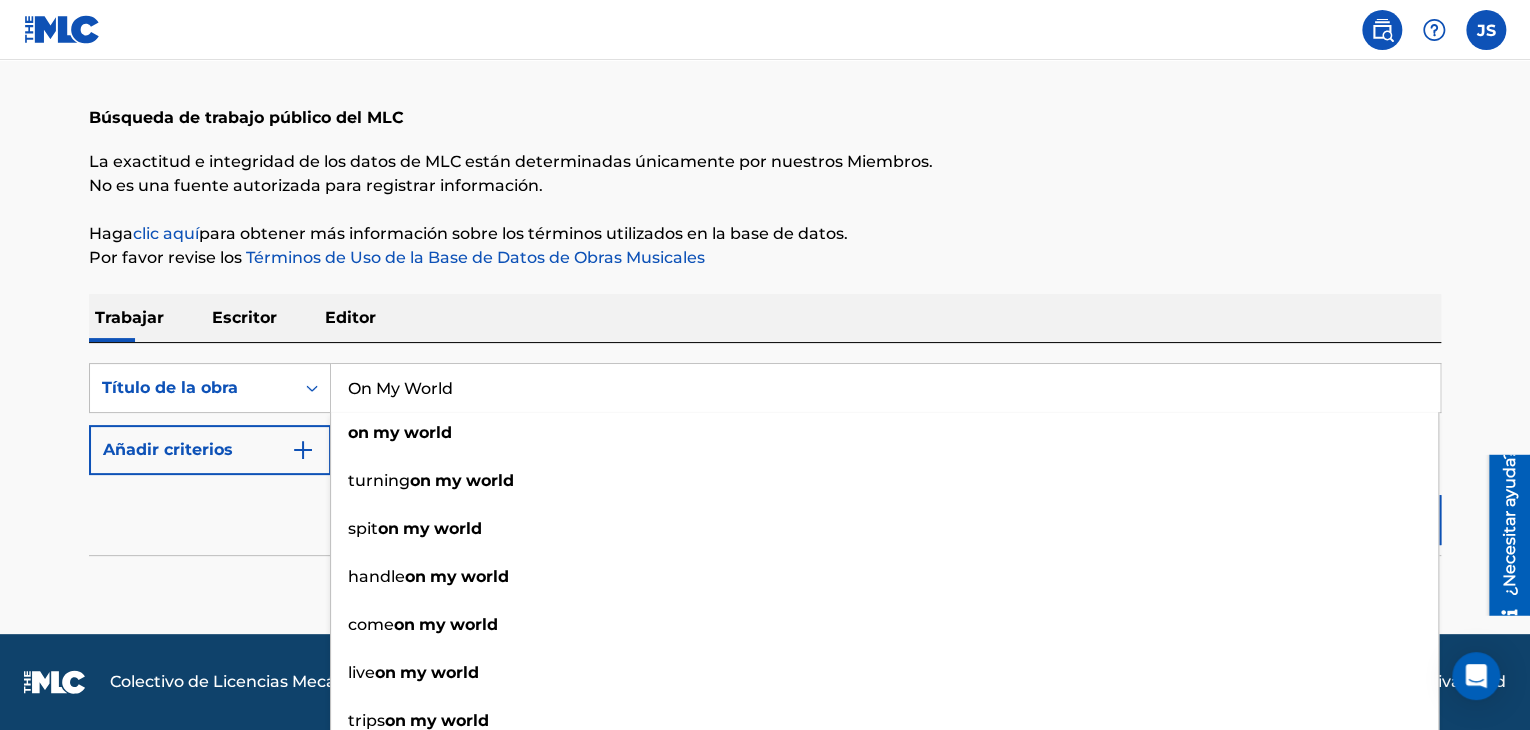 type on "On My World" 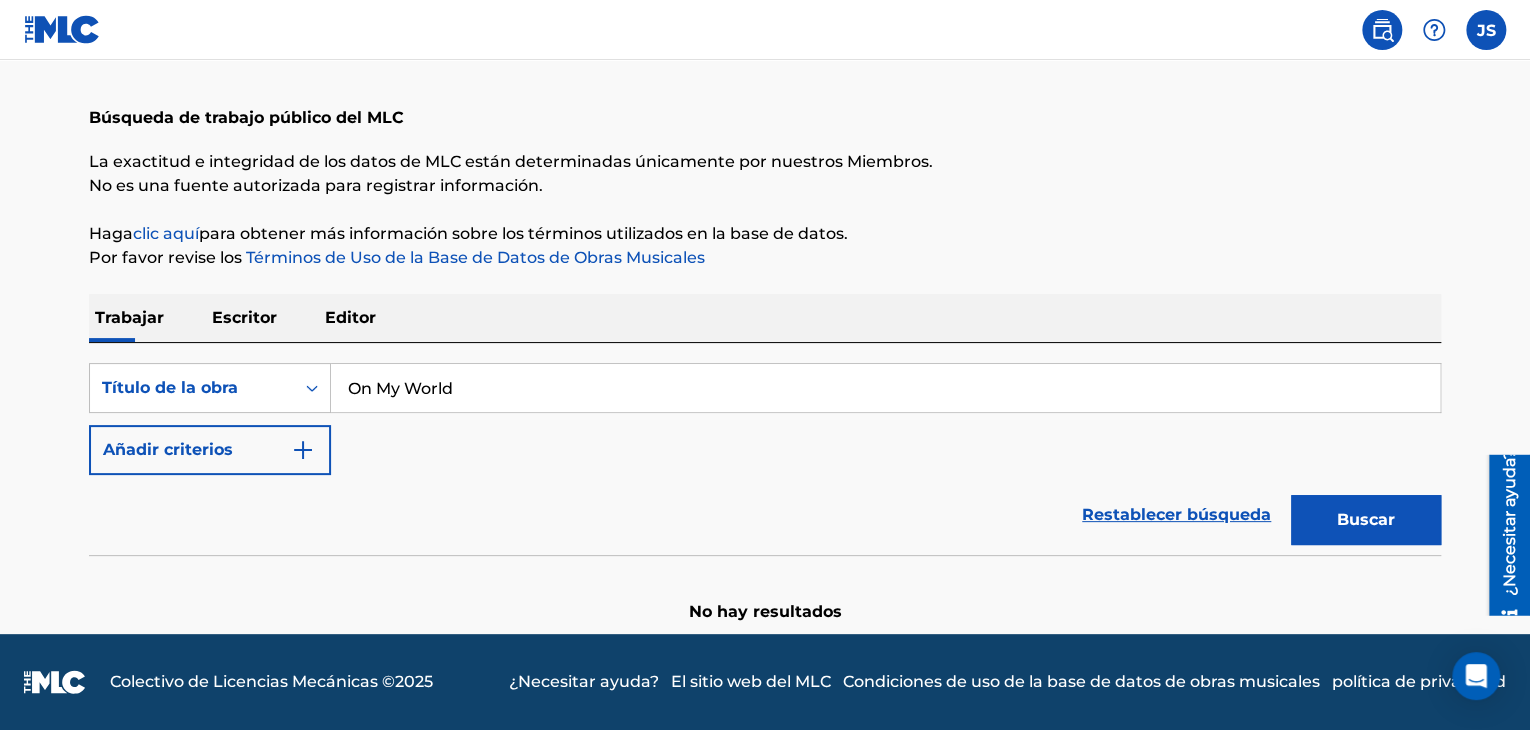 click on "Añadir criterios" at bounding box center (210, 450) 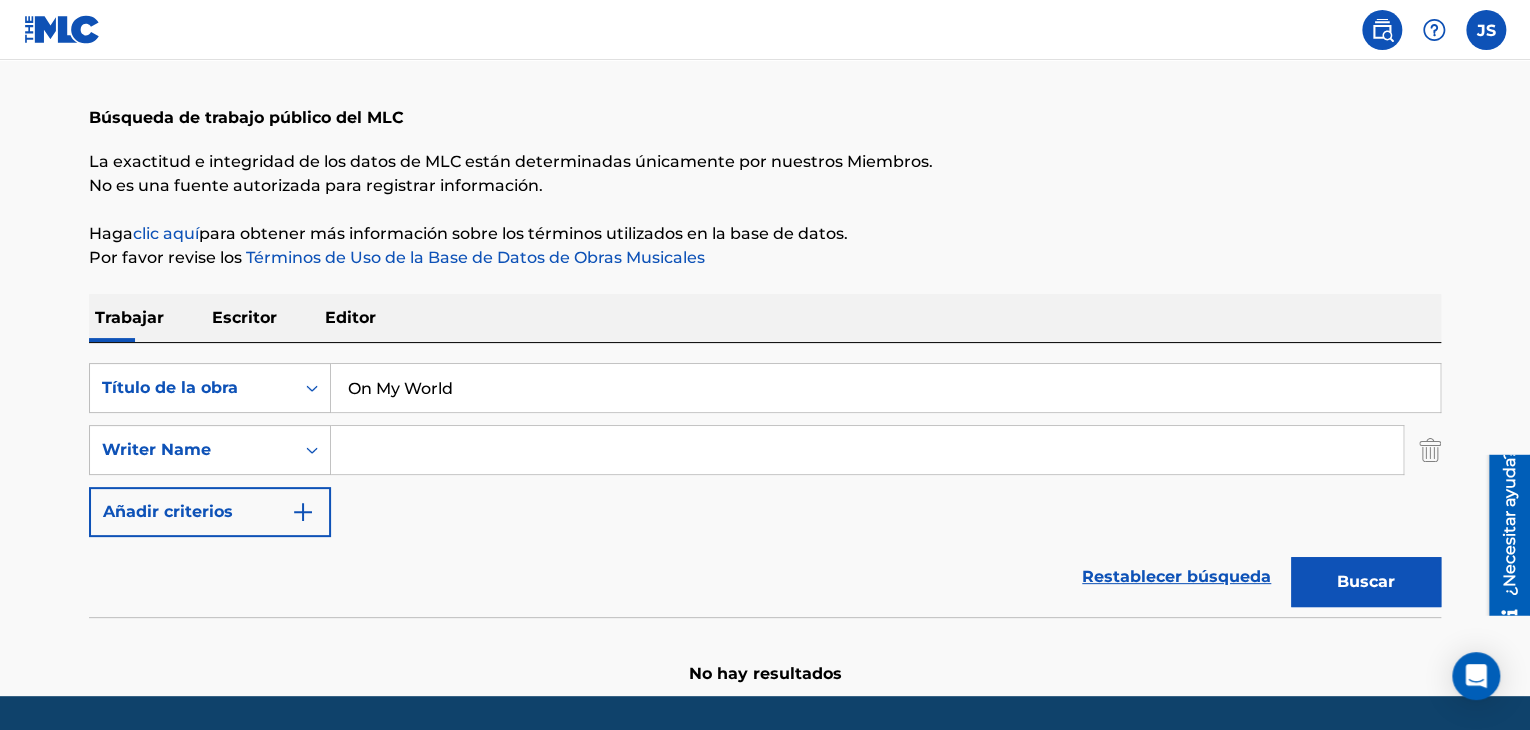click at bounding box center [867, 450] 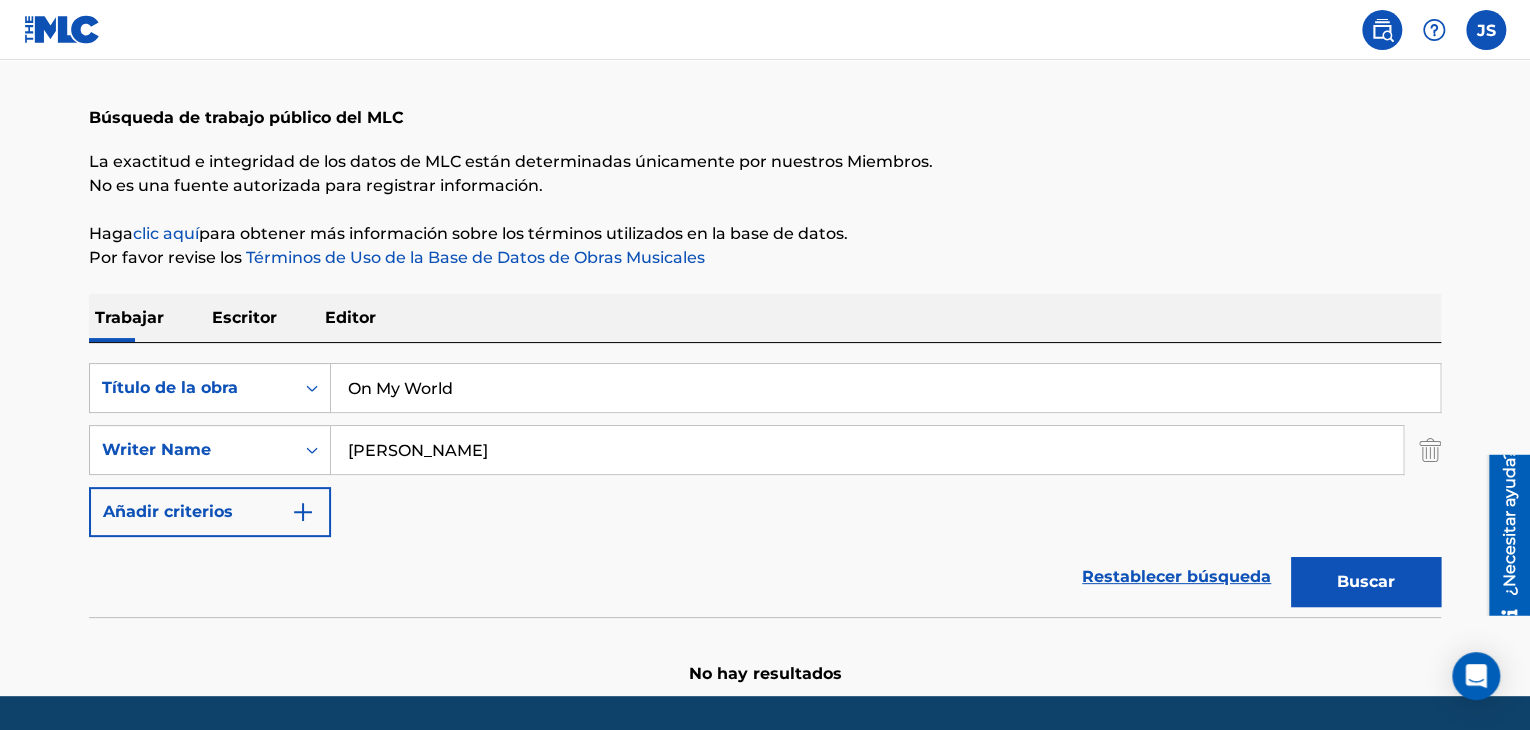 type on "[PERSON_NAME]" 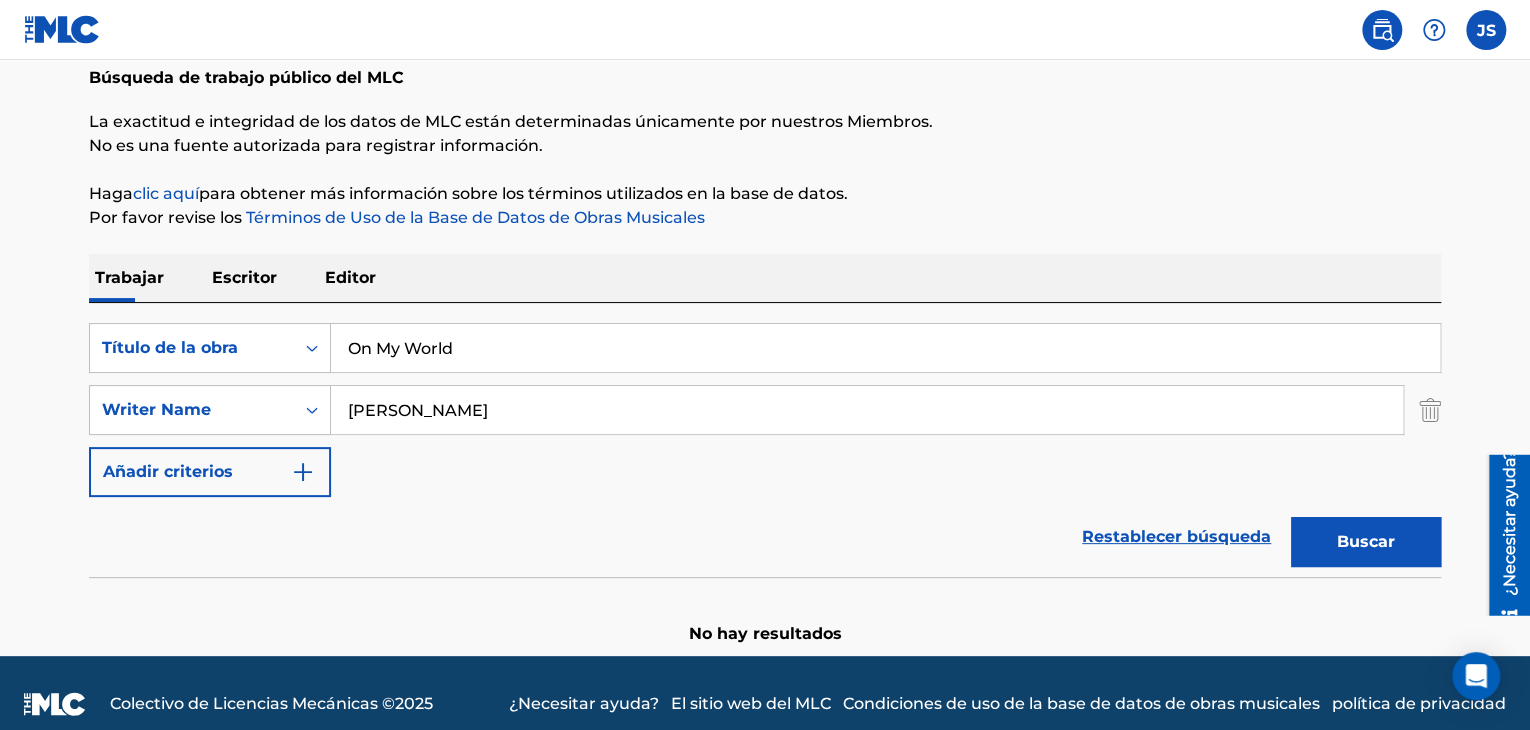 scroll, scrollTop: 150, scrollLeft: 0, axis: vertical 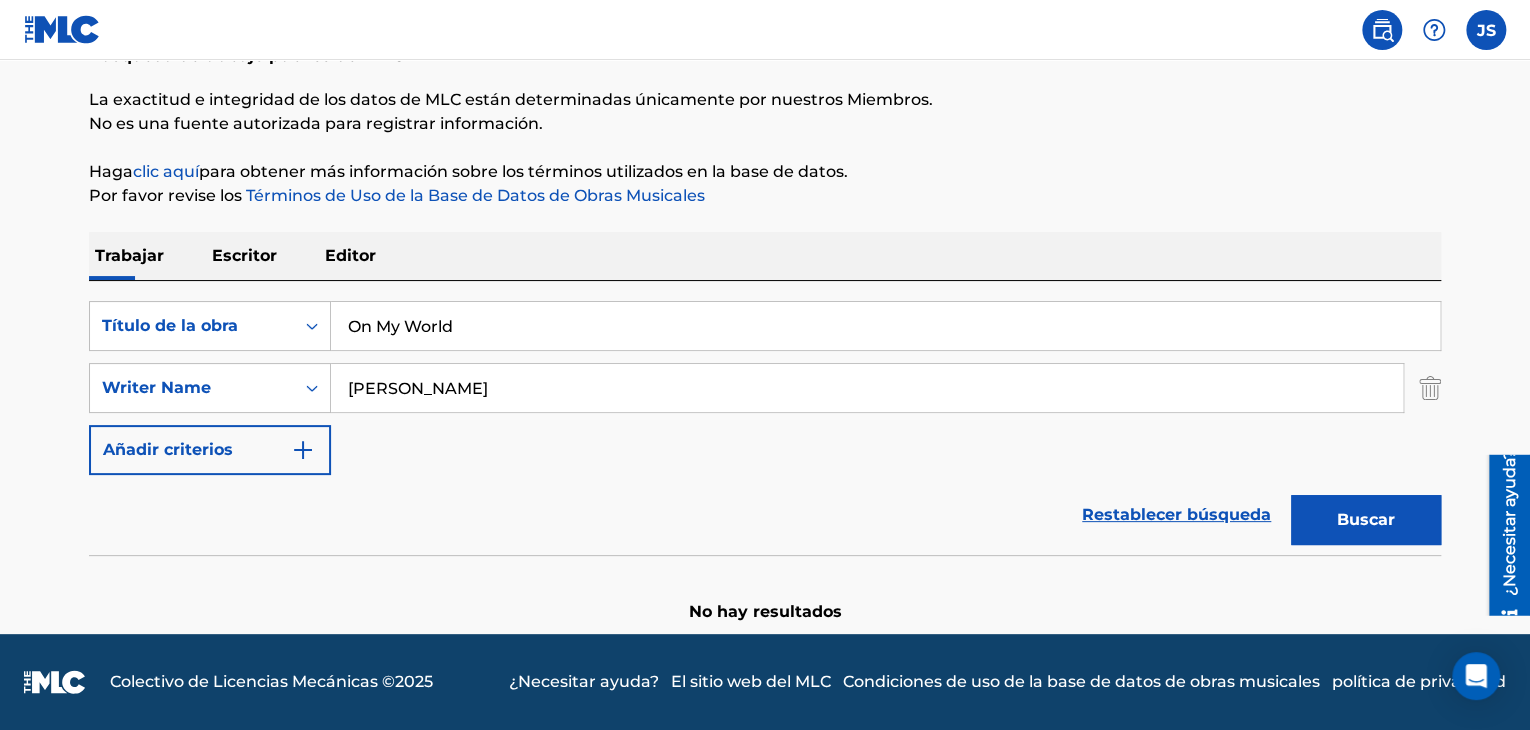 click on "Buscar" at bounding box center (1366, 519) 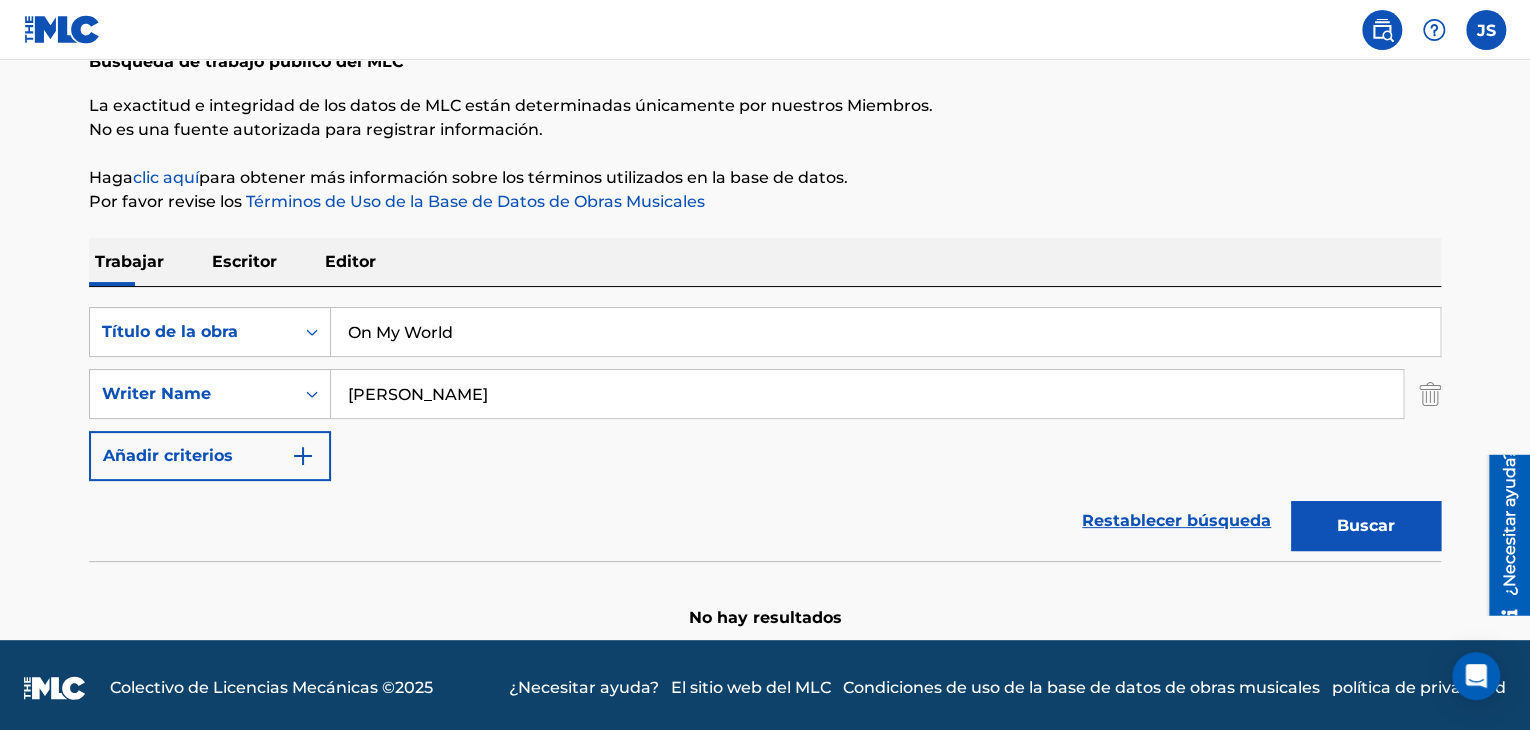 scroll, scrollTop: 150, scrollLeft: 0, axis: vertical 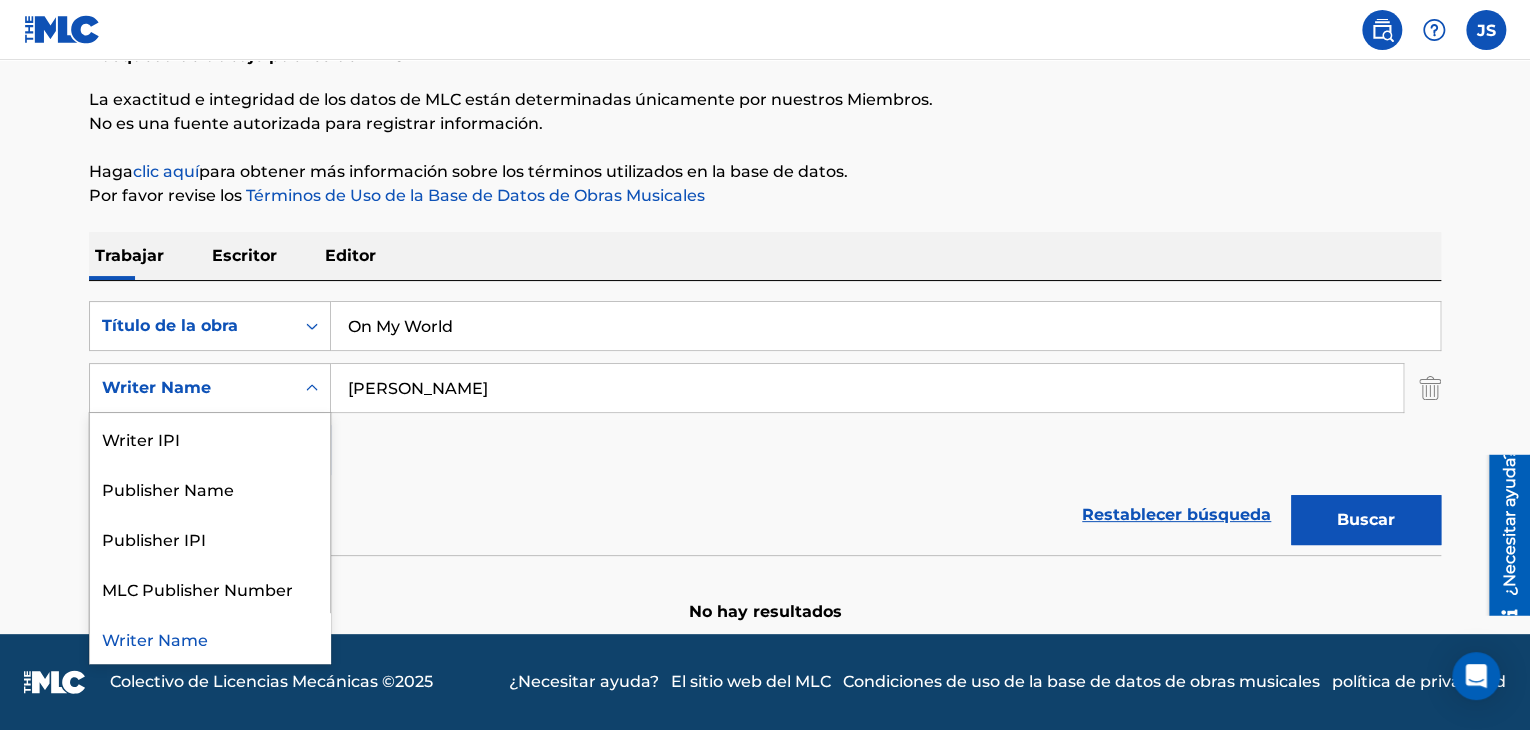 click at bounding box center [312, 388] 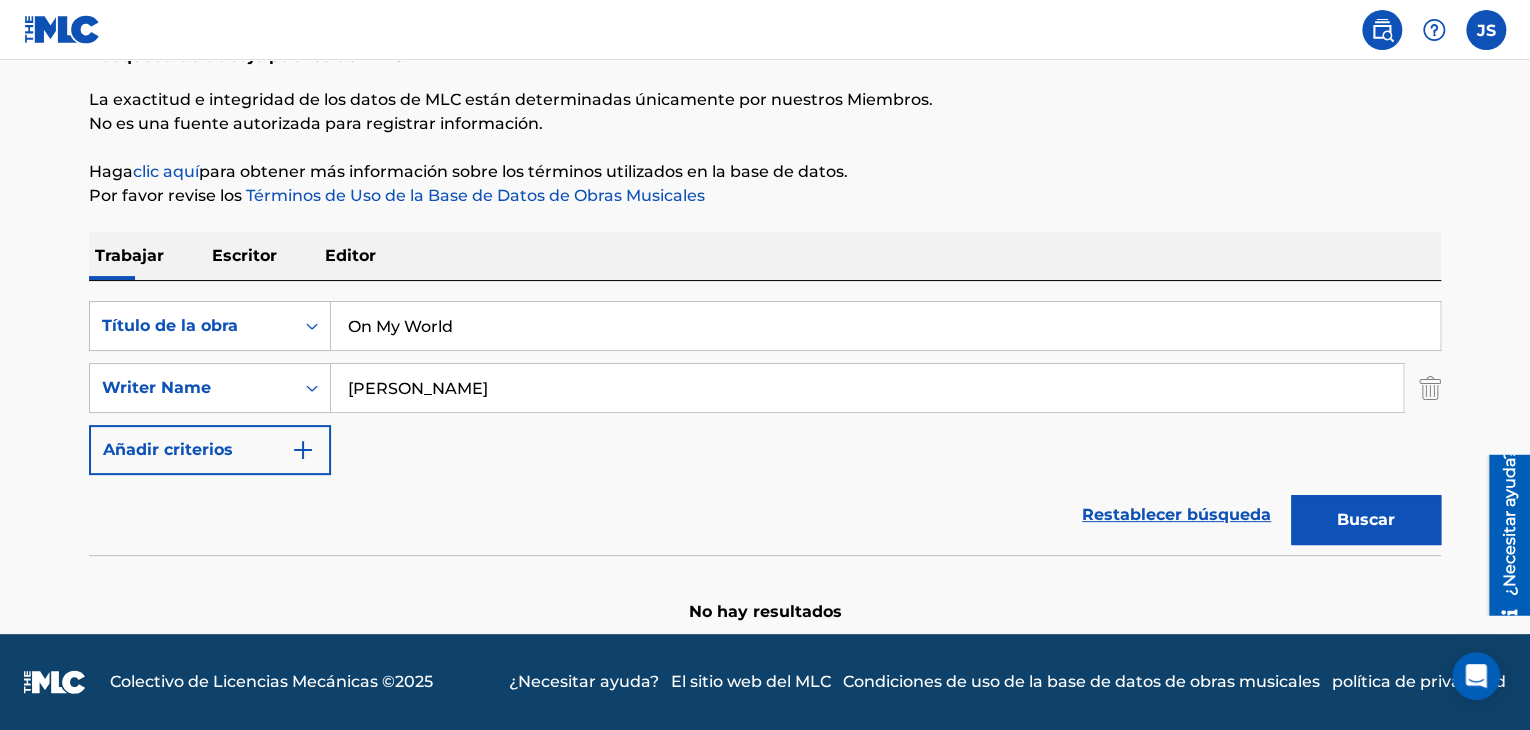 click at bounding box center (312, 388) 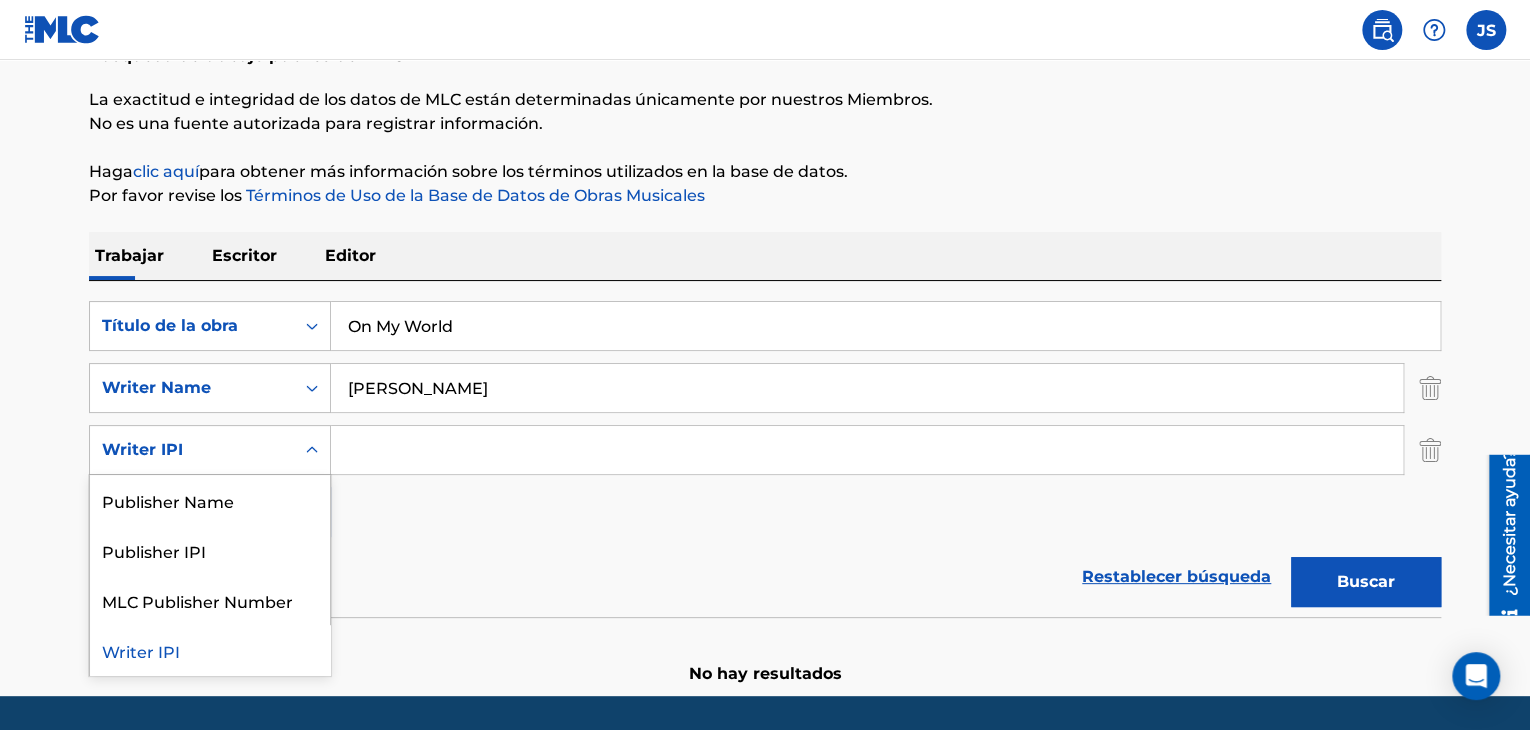 click on "Writer IPI" at bounding box center [210, 450] 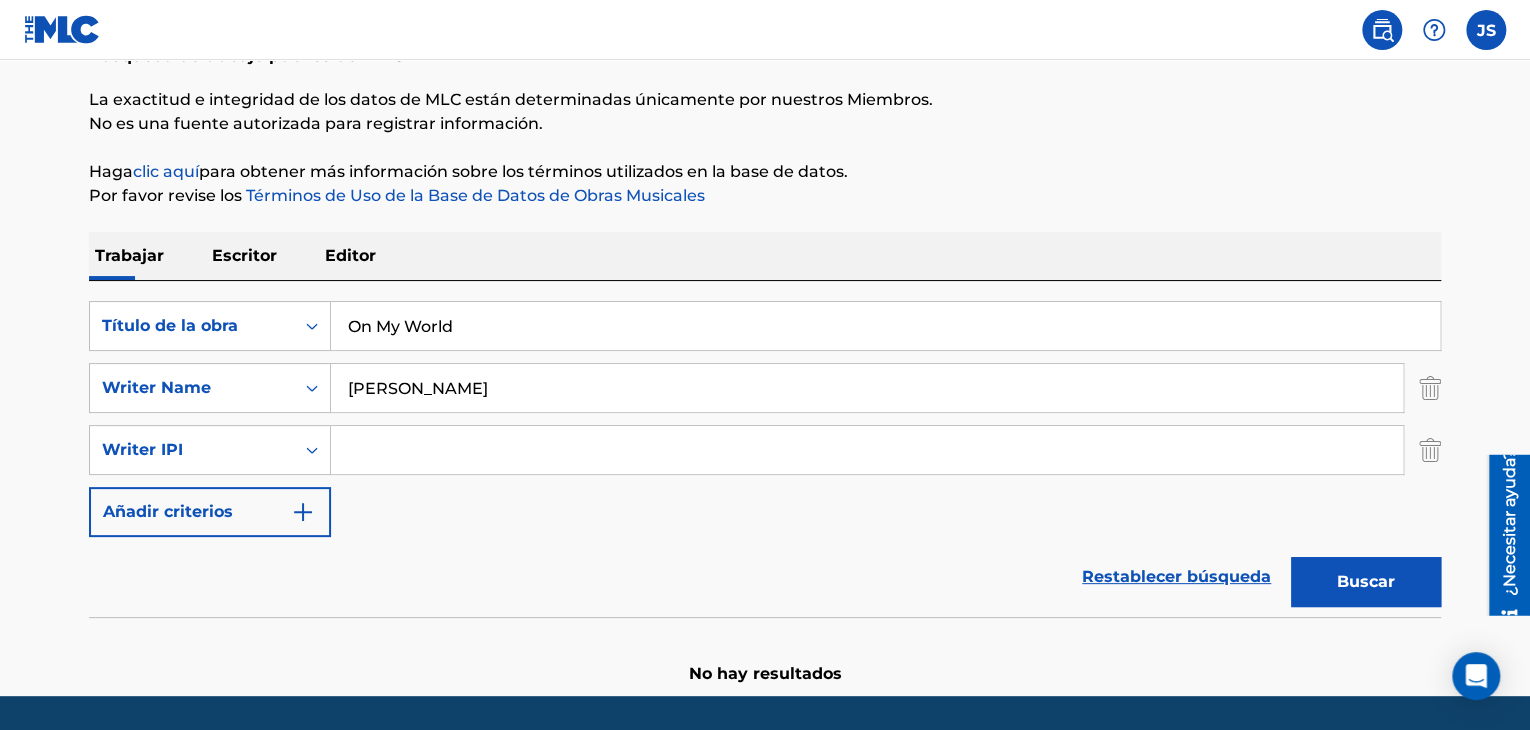 click at bounding box center [62, 29] 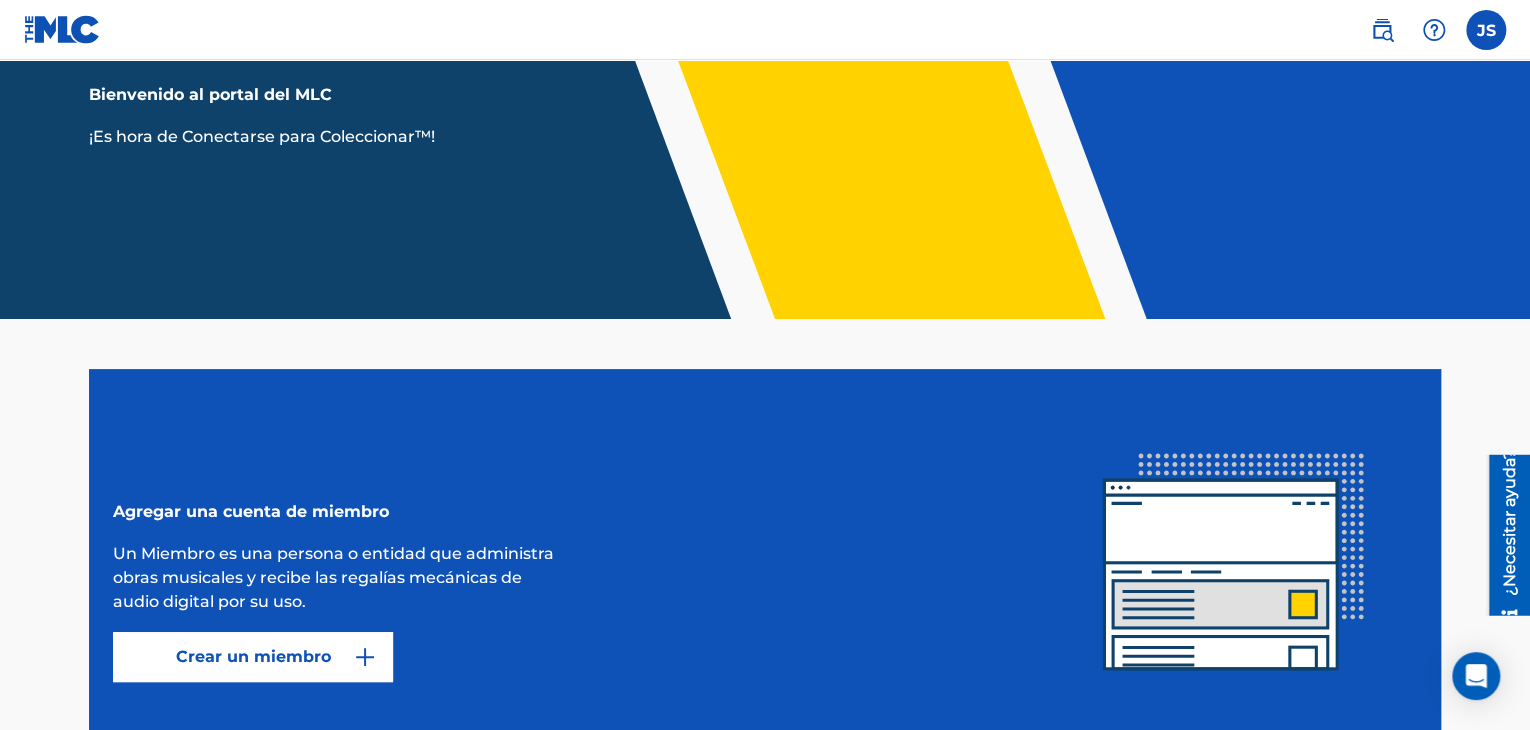 scroll, scrollTop: 302, scrollLeft: 0, axis: vertical 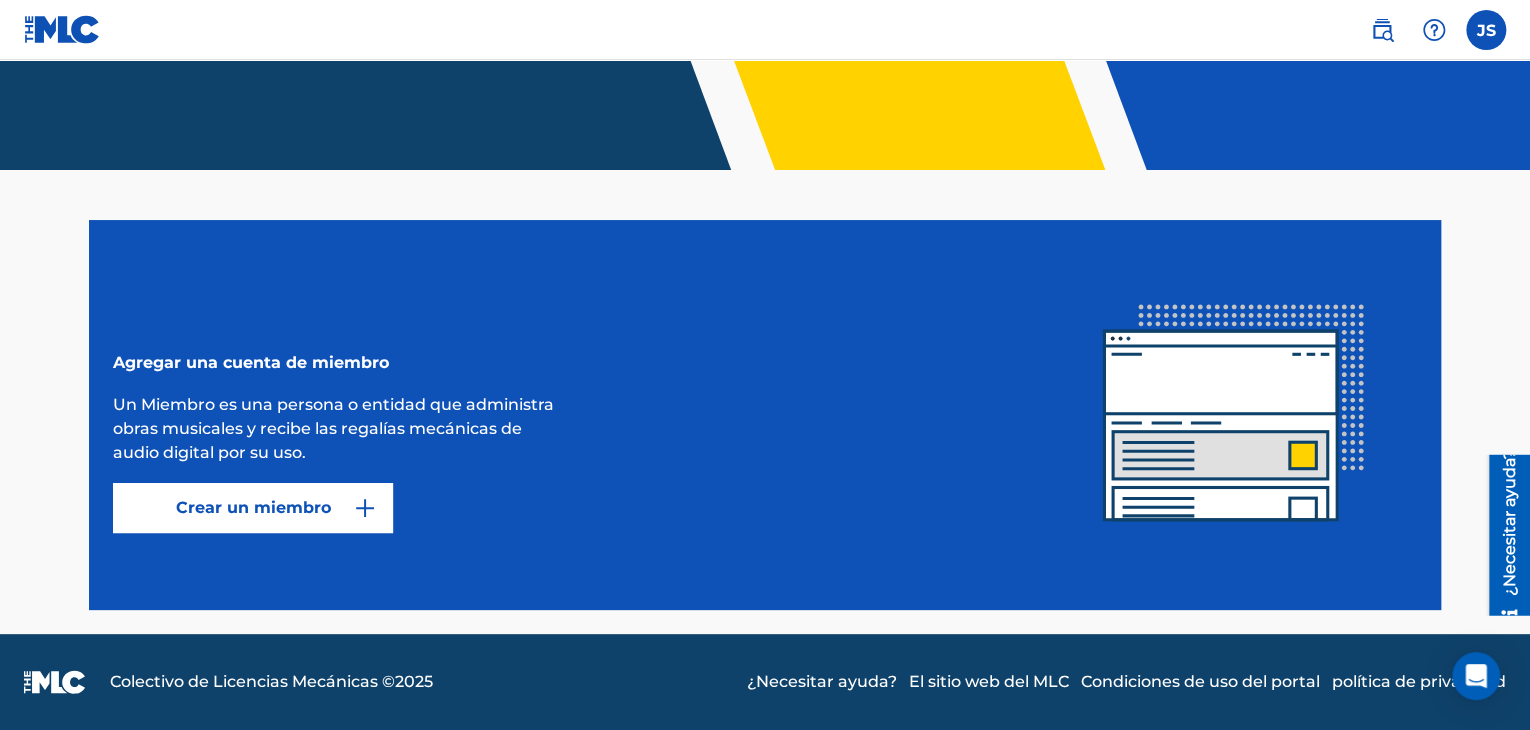 click on "Crear un miembro" at bounding box center [253, 508] 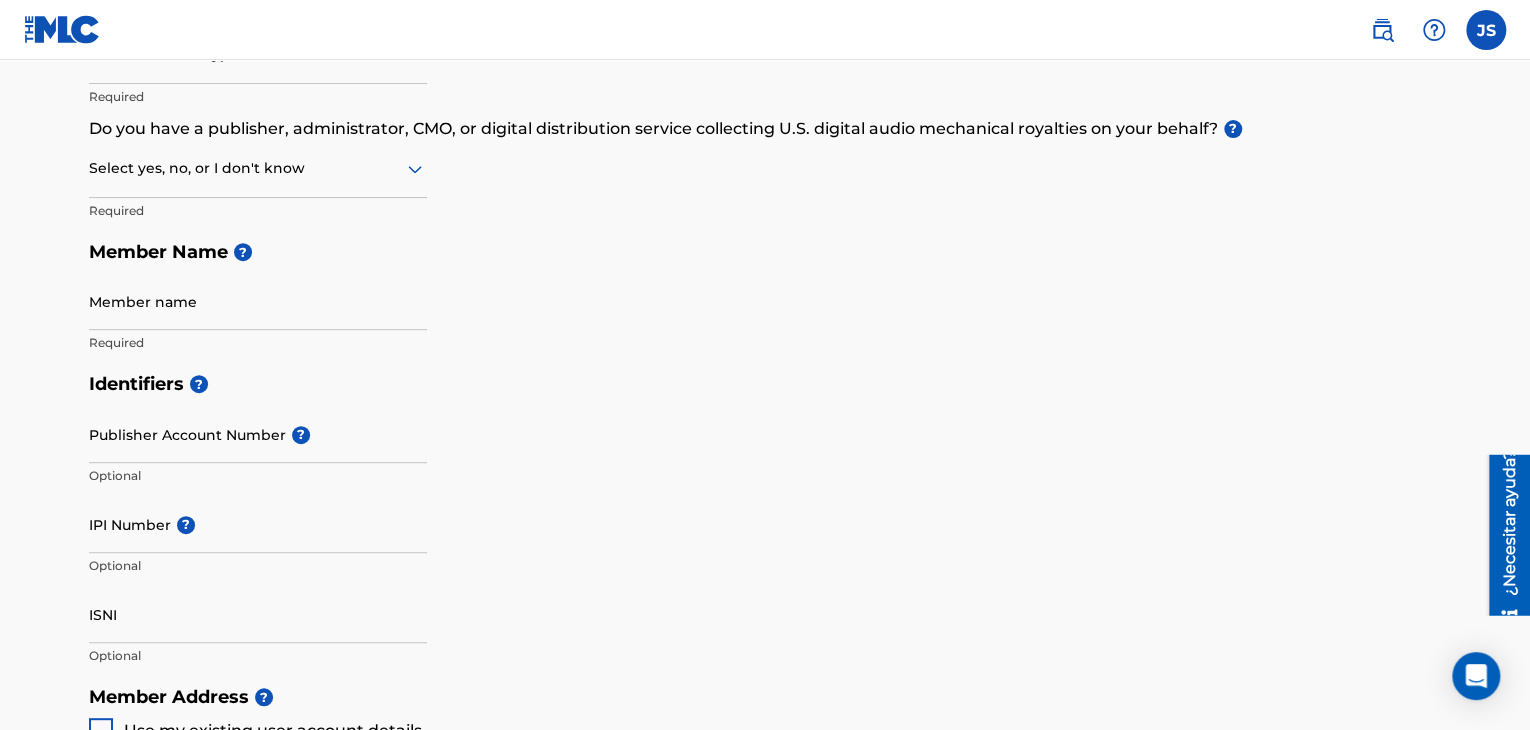 scroll, scrollTop: 0, scrollLeft: 0, axis: both 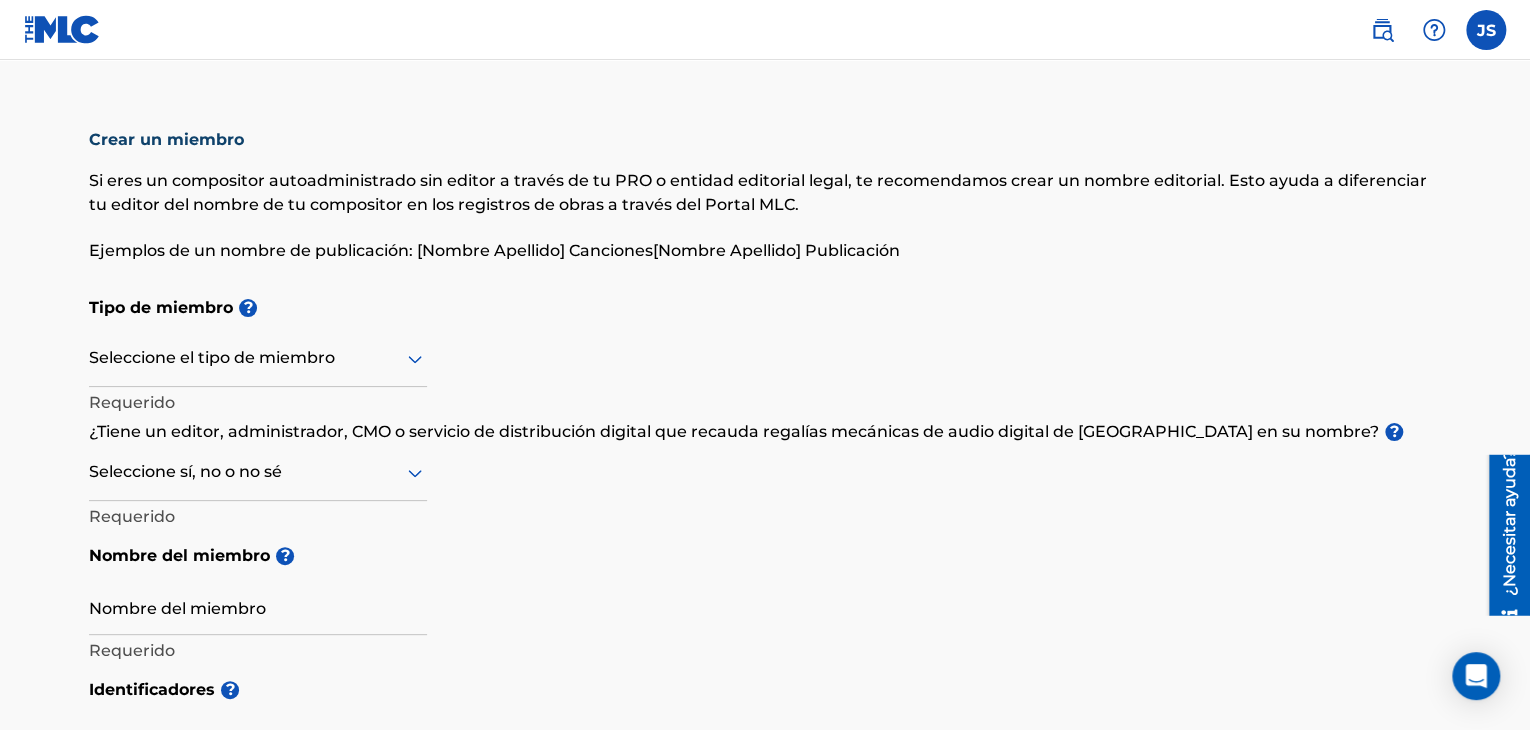 click on "Seleccione el tipo de miembro" at bounding box center [258, 358] 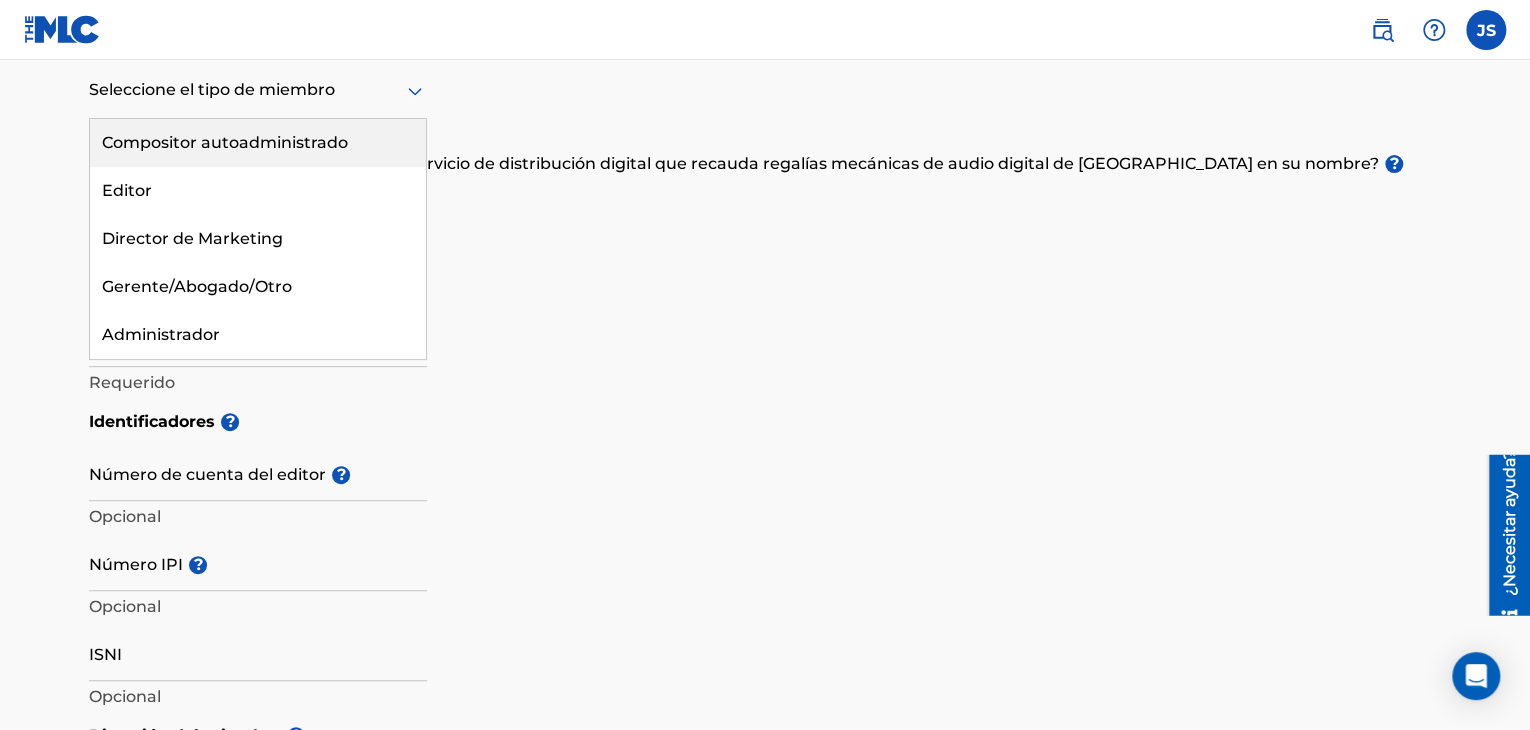scroll, scrollTop: 300, scrollLeft: 0, axis: vertical 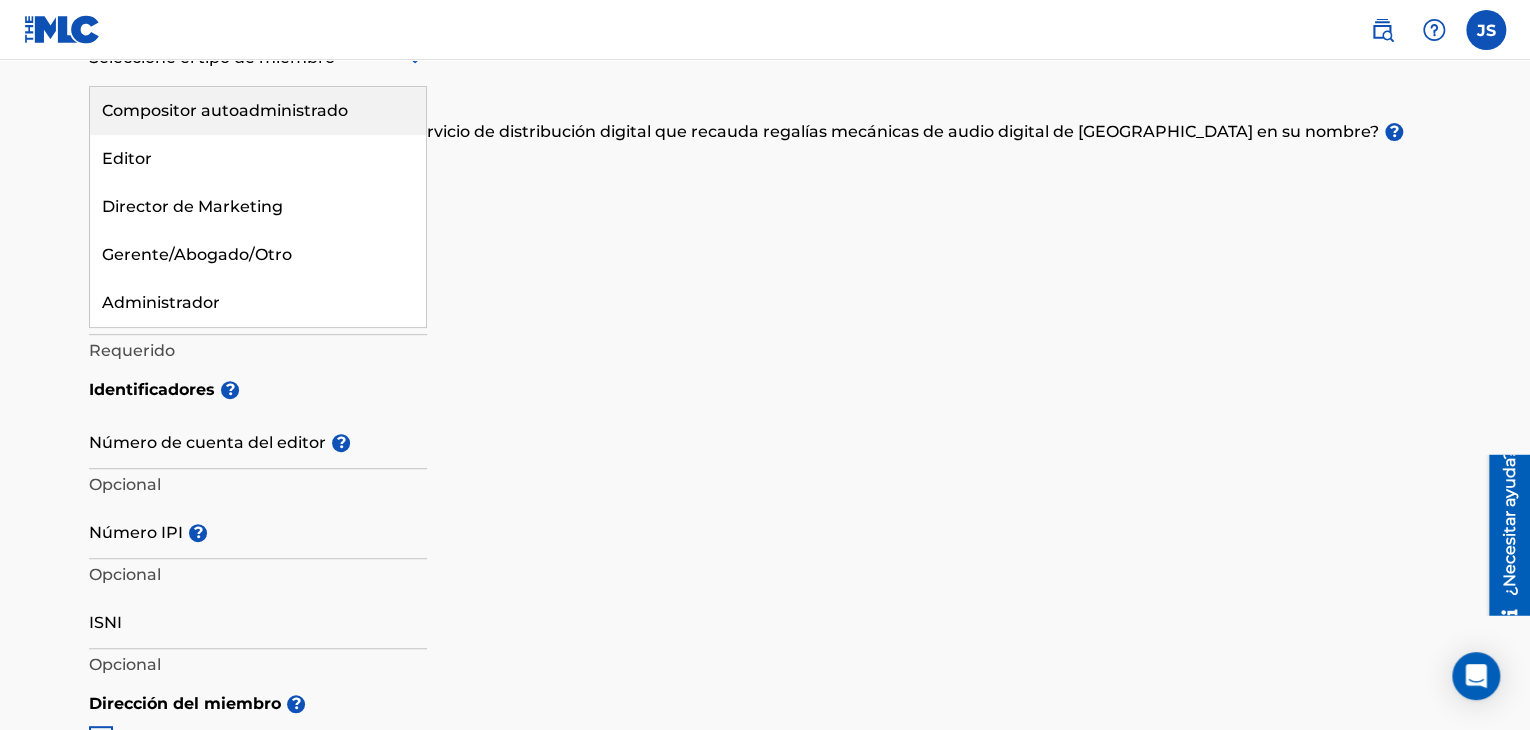 click on "Tipo de miembro ? Hay 5 resultados disponibles.  Use las teclas Arriba y Abajo para elegir opciones, presione Intro para seleccionar la opción seleccionada, presione Esc para salir del menú y presione Tab para seleccionar la opción y salir del menú. Seleccione el tipo de miembro Compositor autoadministrado Editor Director de Marketing Gerente/Abogado/Otro Administrador Requerido ¿Tiene un editor, administrador, CMO o servicio de distribución digital que recauda regalías mecánicas de audio digital de [GEOGRAPHIC_DATA] en su nombre? ? Seleccione sí, no o no sé Requerido Nombre del miembro ? Nombre del miembro Requerido" at bounding box center [765, 177] 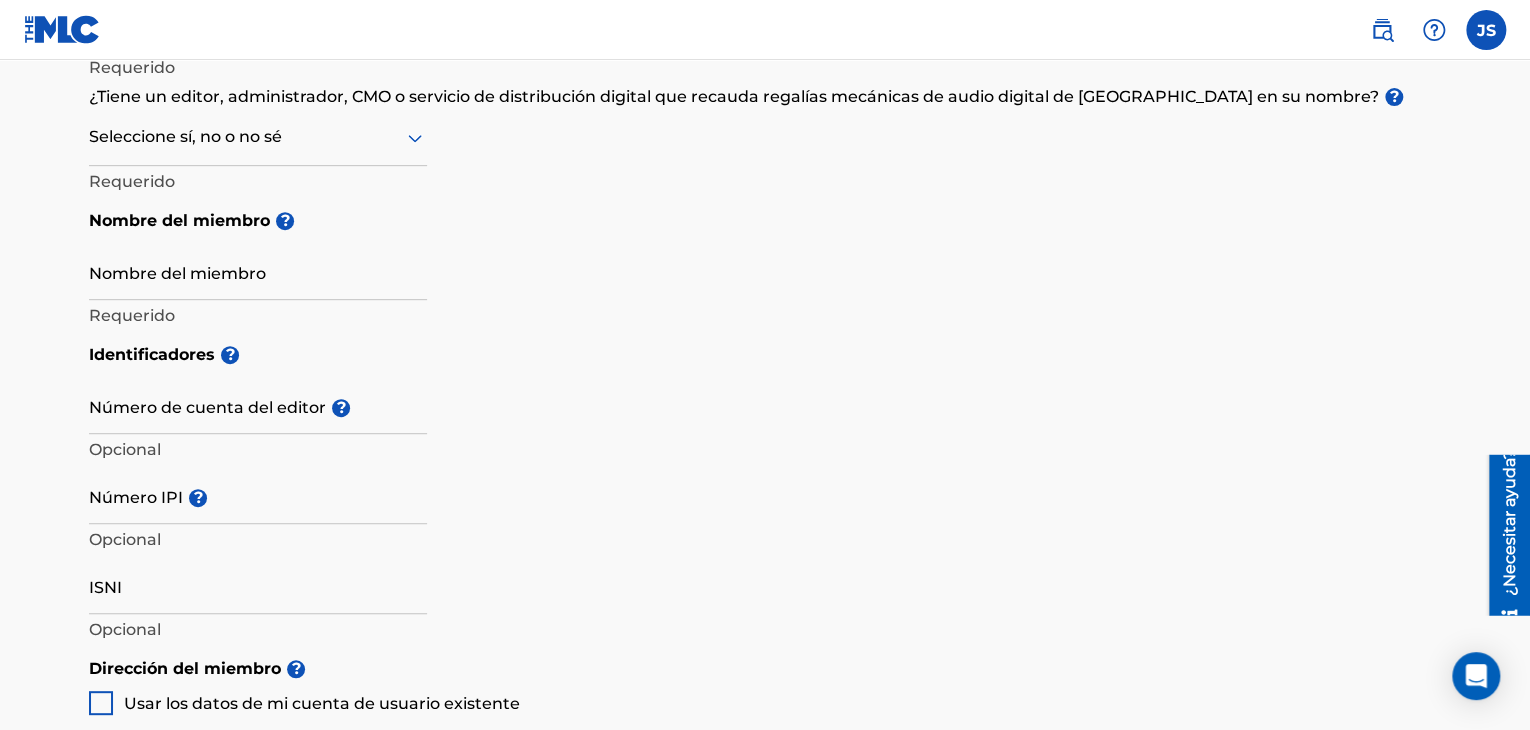 scroll, scrollTop: 0, scrollLeft: 0, axis: both 